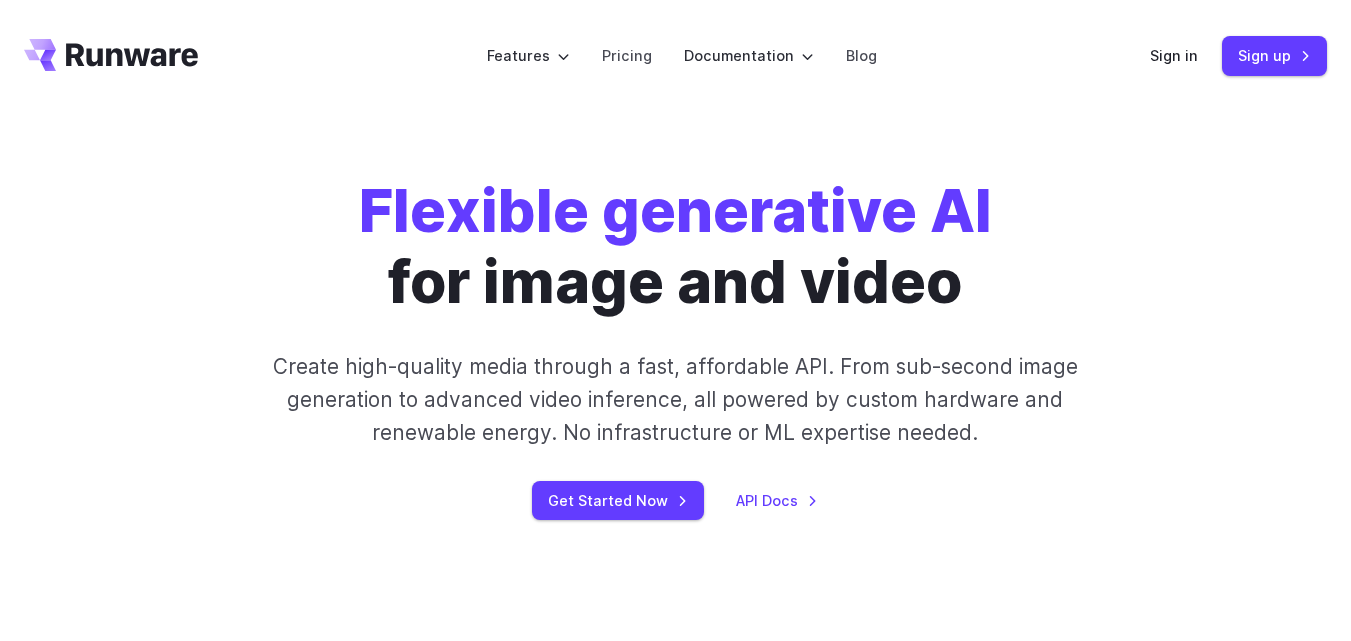 scroll, scrollTop: 0, scrollLeft: 0, axis: both 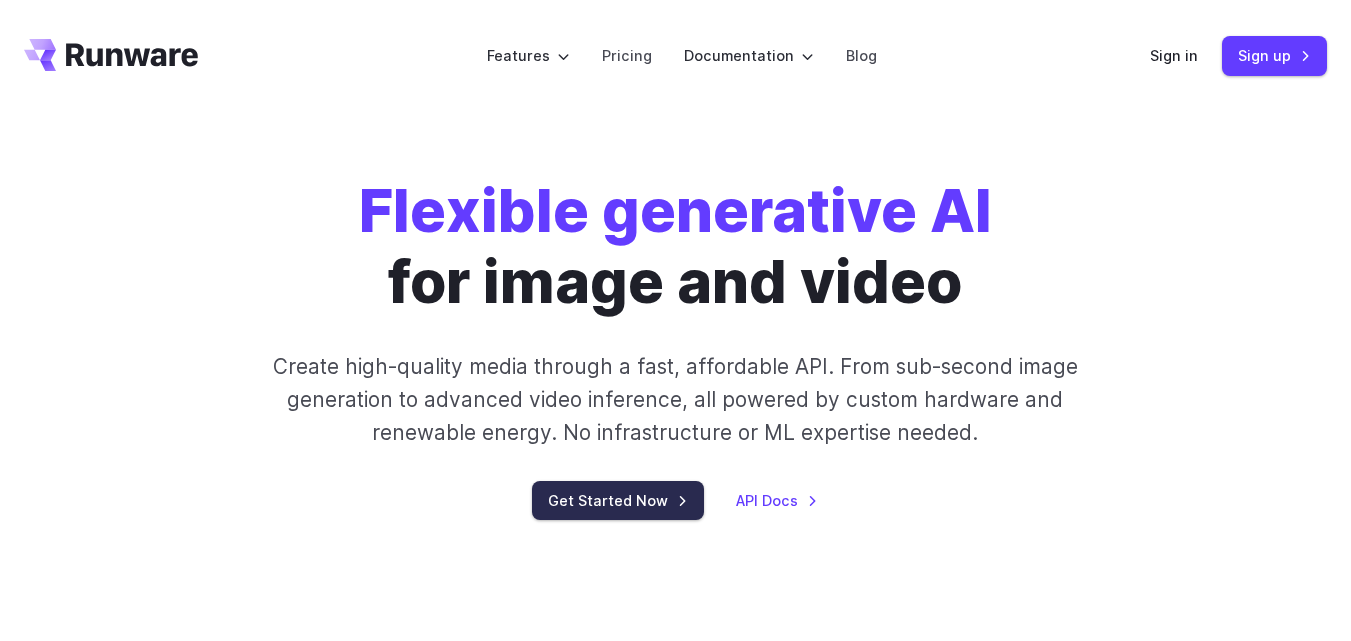 click on "Get Started Now" at bounding box center [618, 500] 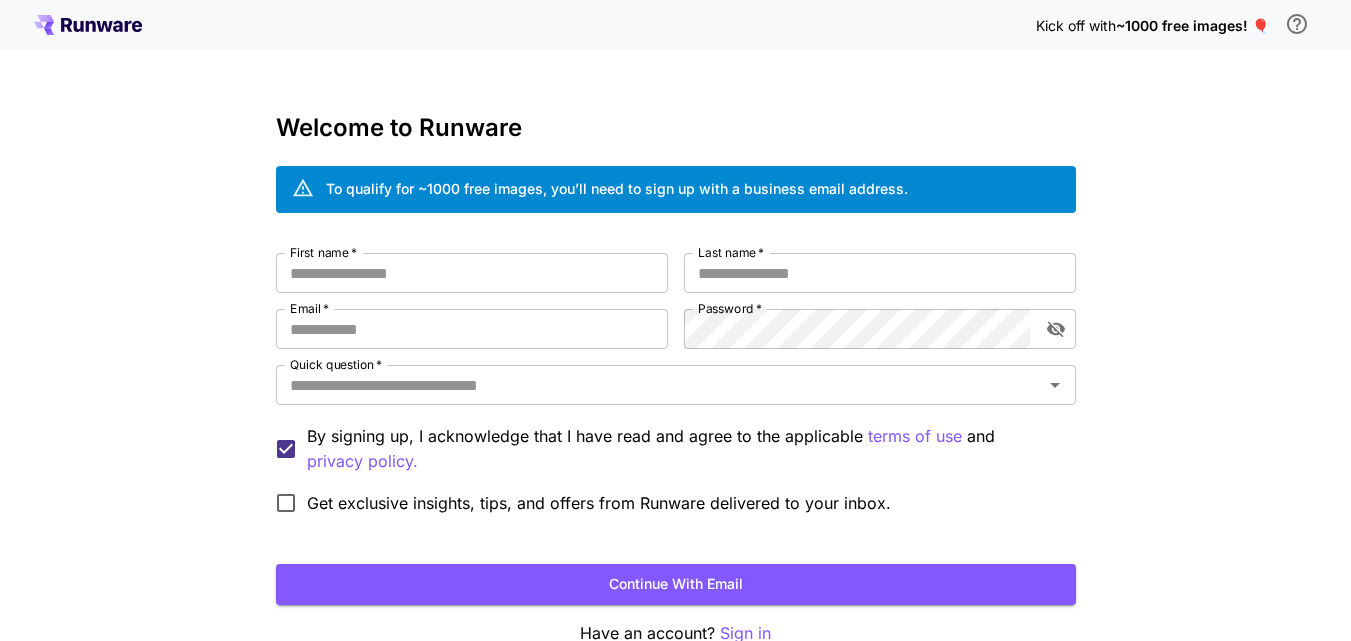 scroll, scrollTop: 0, scrollLeft: 0, axis: both 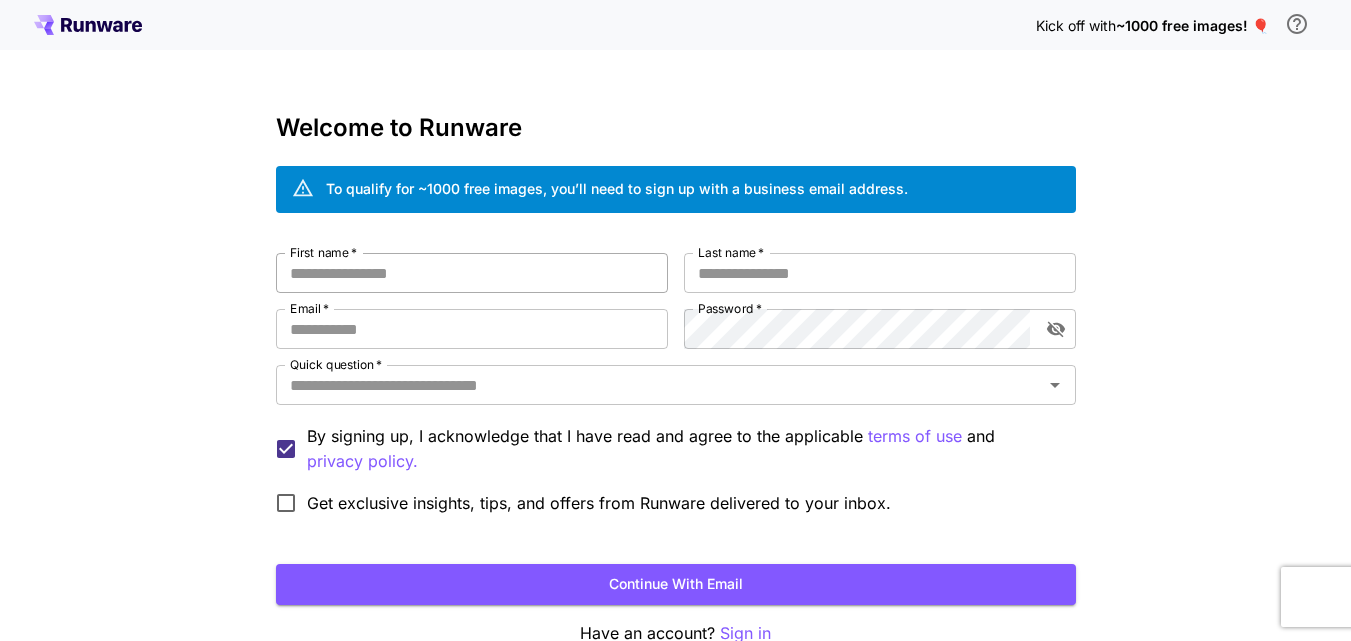 click on "First name   *" at bounding box center [472, 273] 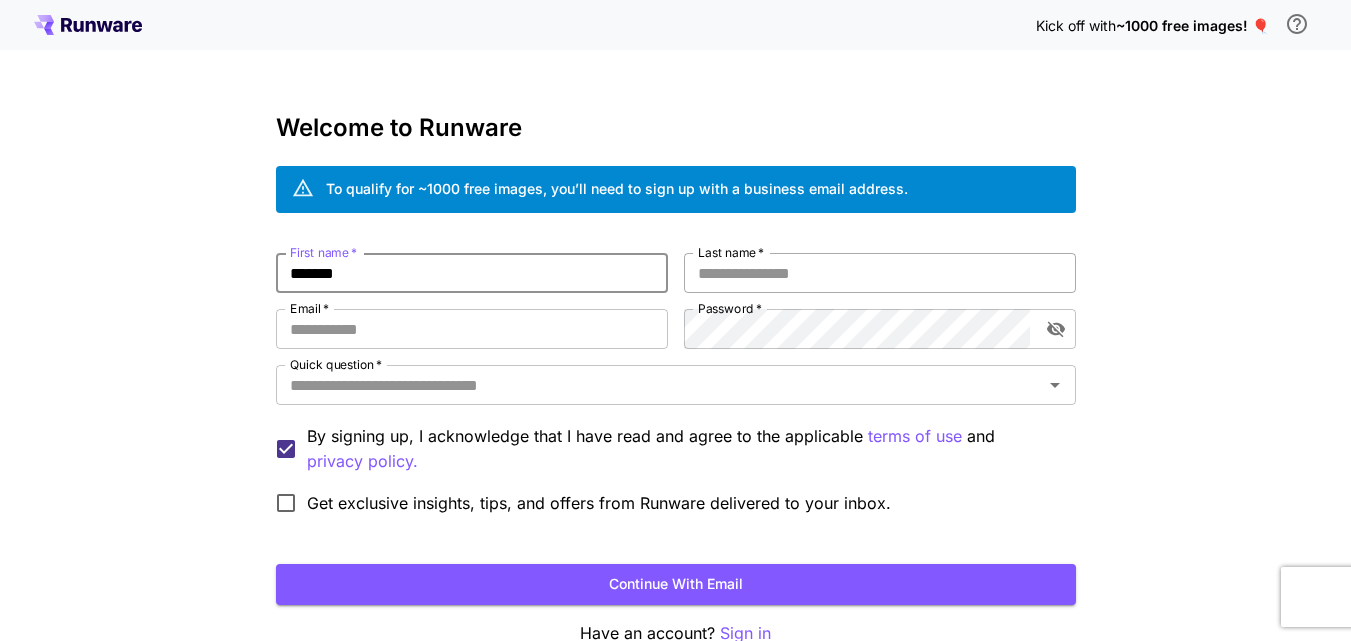 type on "*******" 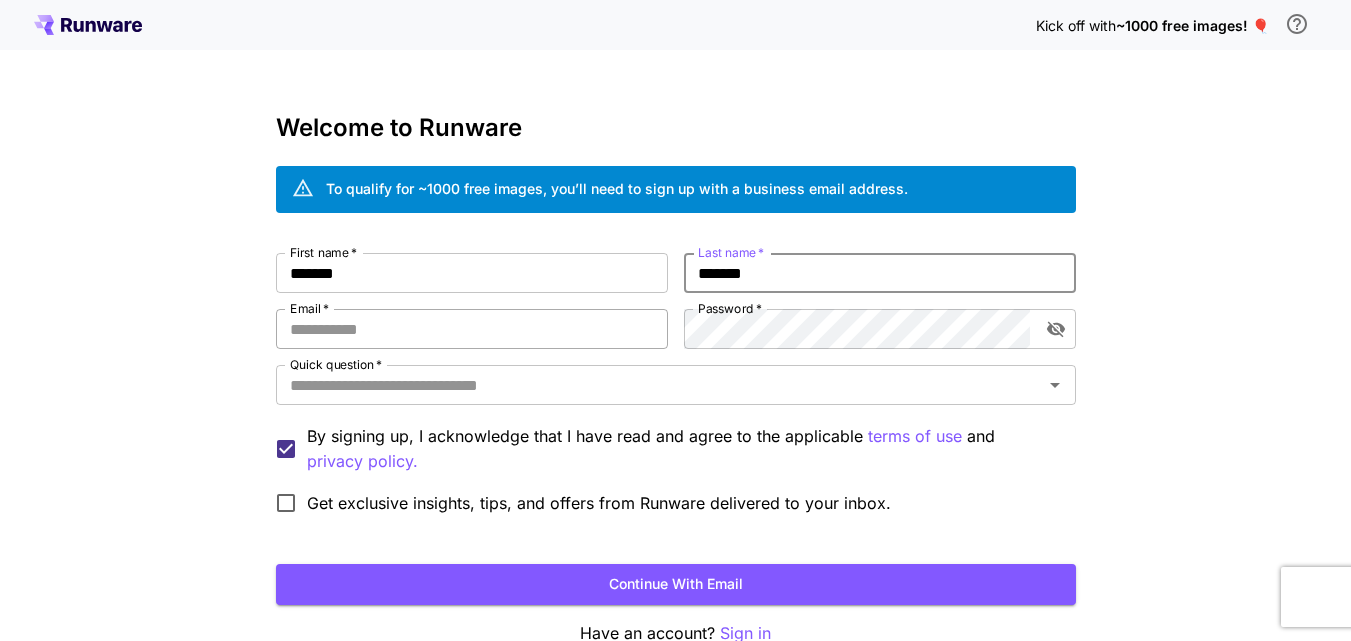 type on "*******" 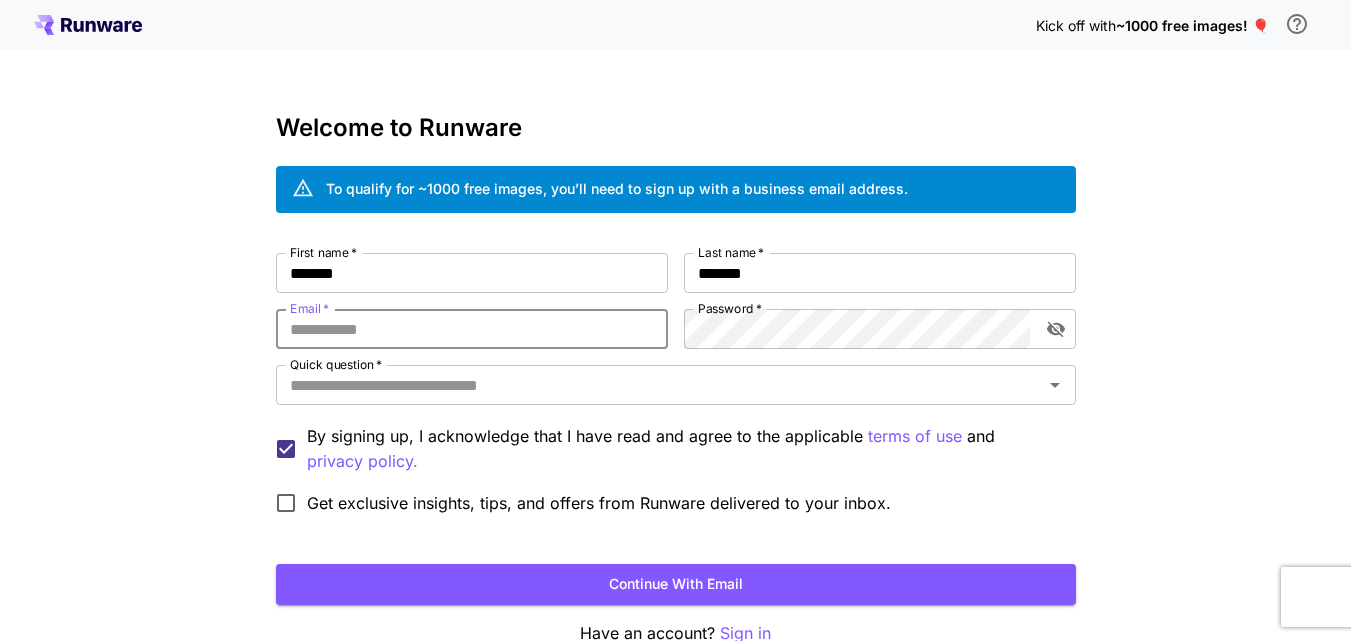 click on "Email   *" at bounding box center (472, 329) 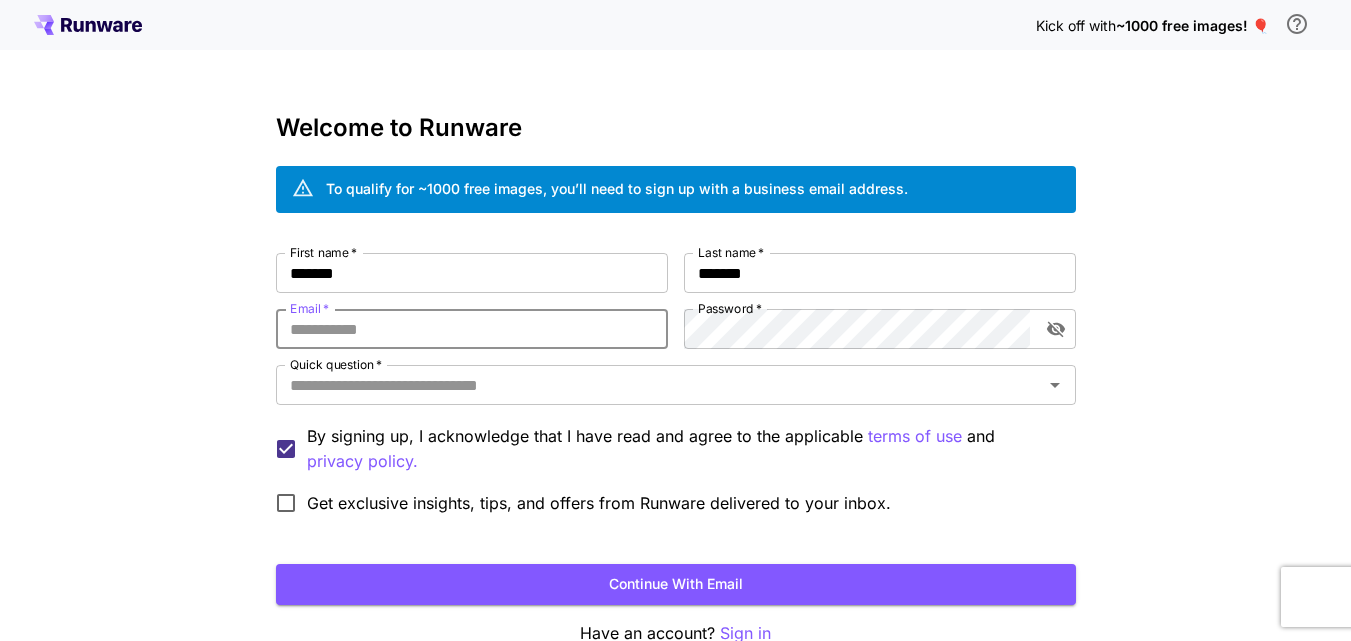 type on "**********" 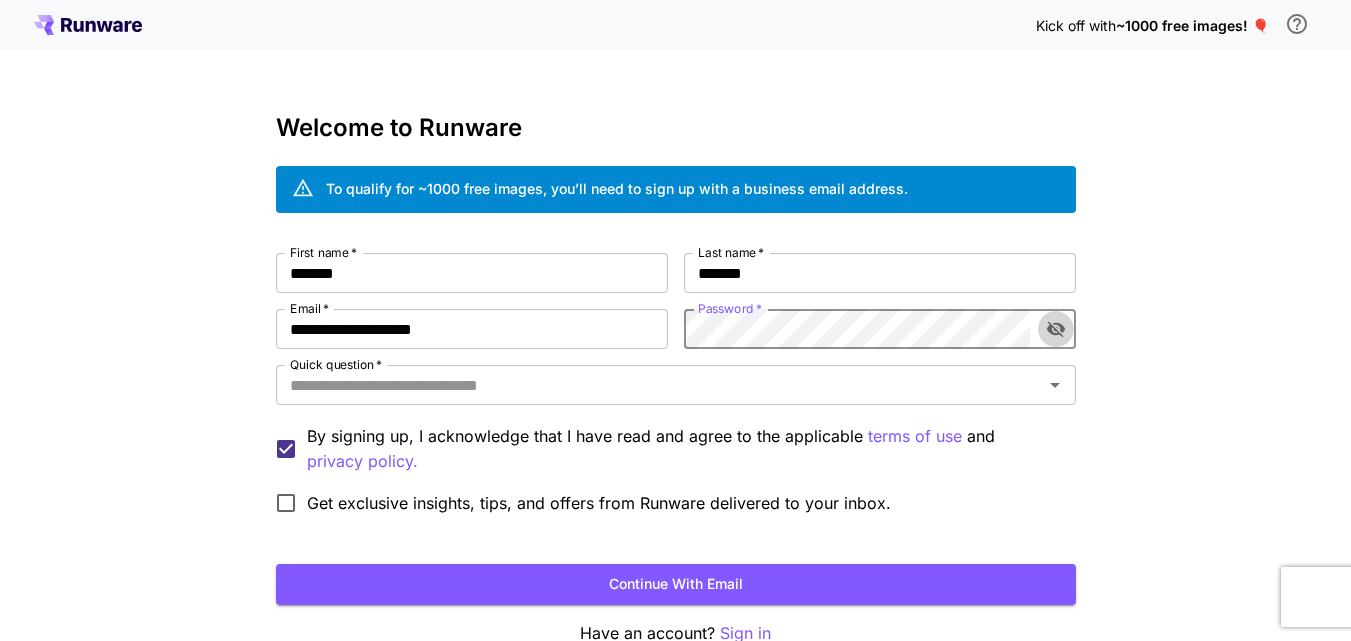 click 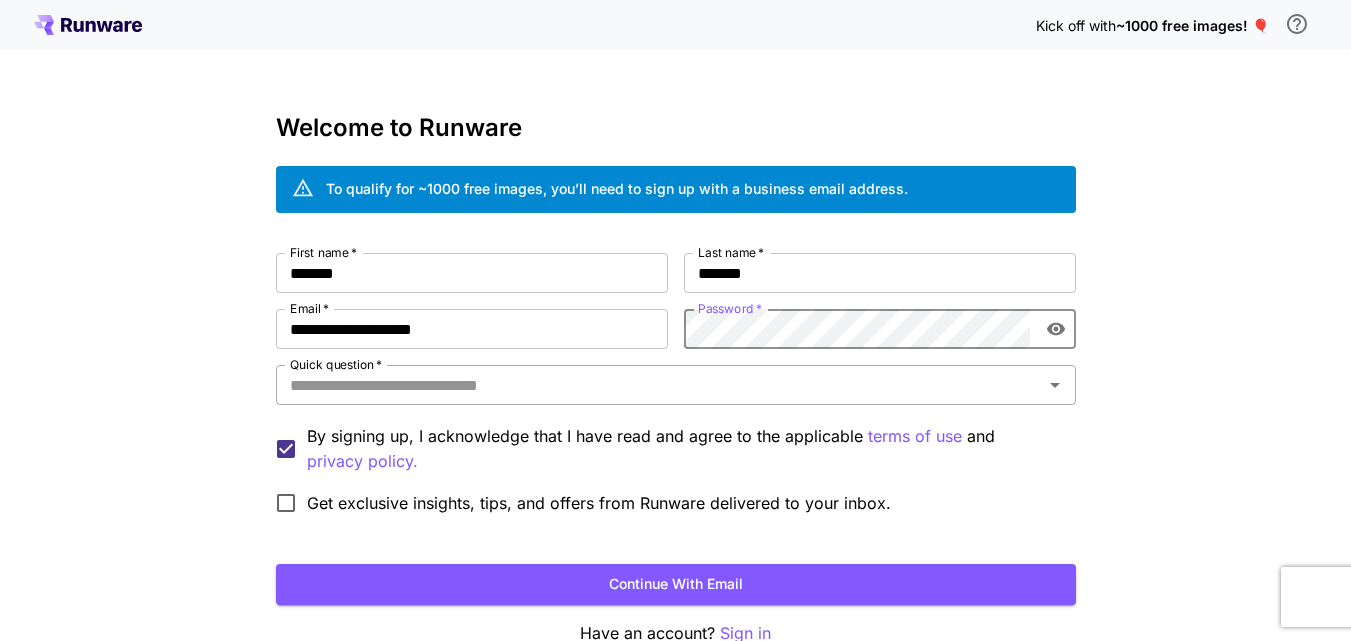 click on "Quick question   *" at bounding box center (659, 385) 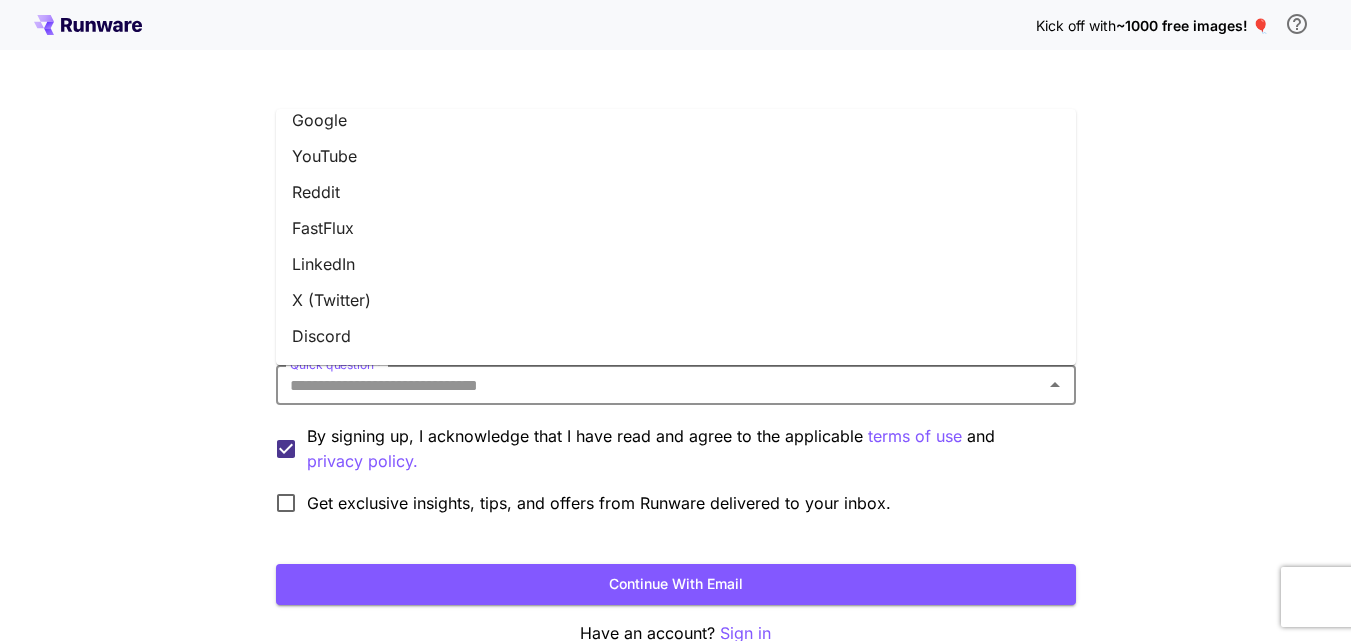 scroll, scrollTop: 0, scrollLeft: 0, axis: both 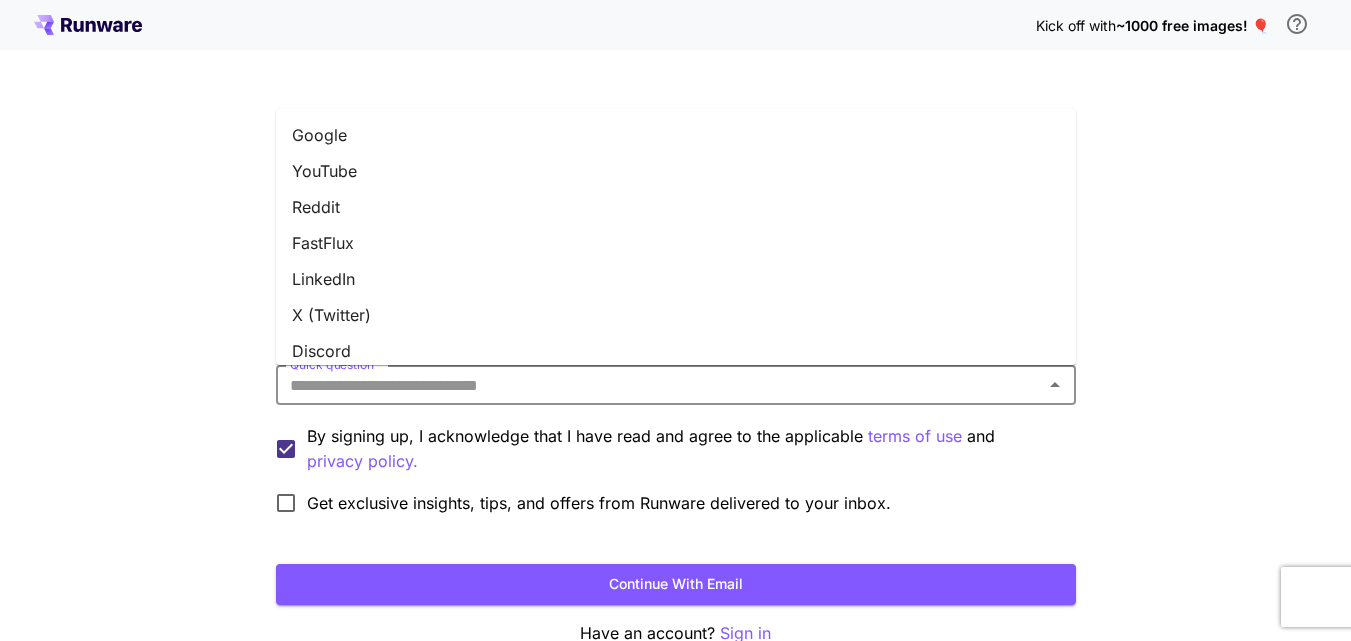 click on "YouTube" at bounding box center (676, 171) 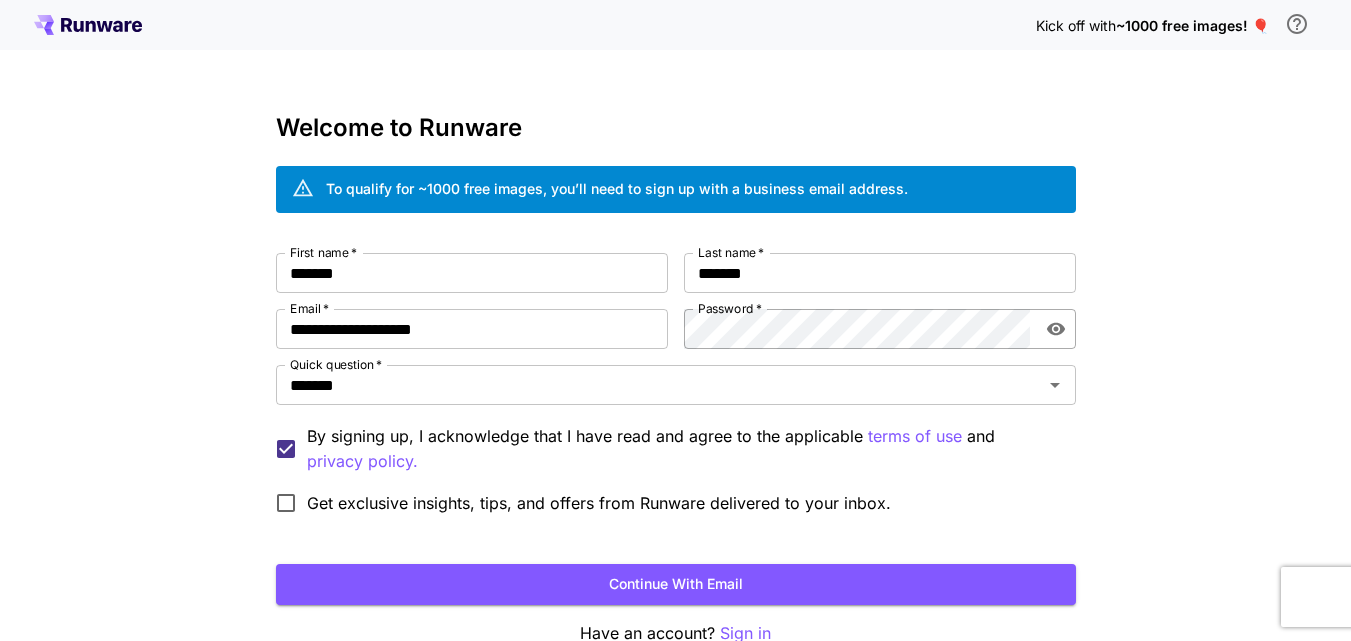 click on "Get exclusive insights, tips, and offers from Runware delivered to your inbox." at bounding box center (599, 503) 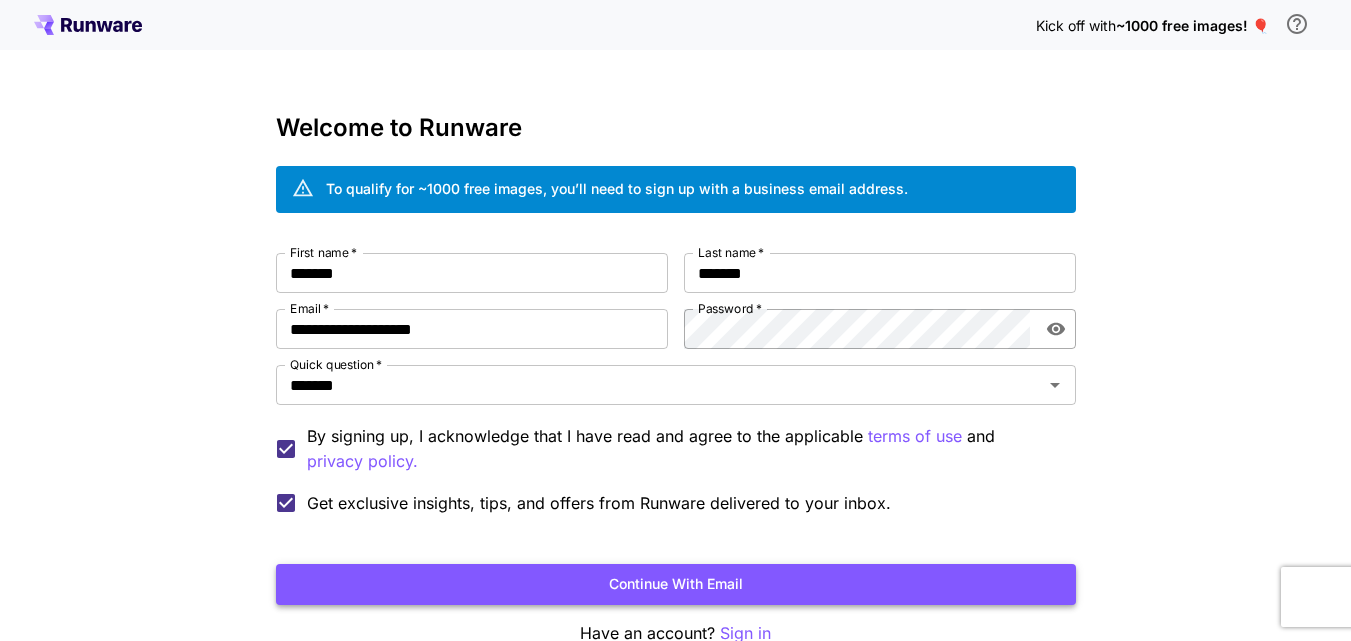 click on "Continue with email" at bounding box center (676, 584) 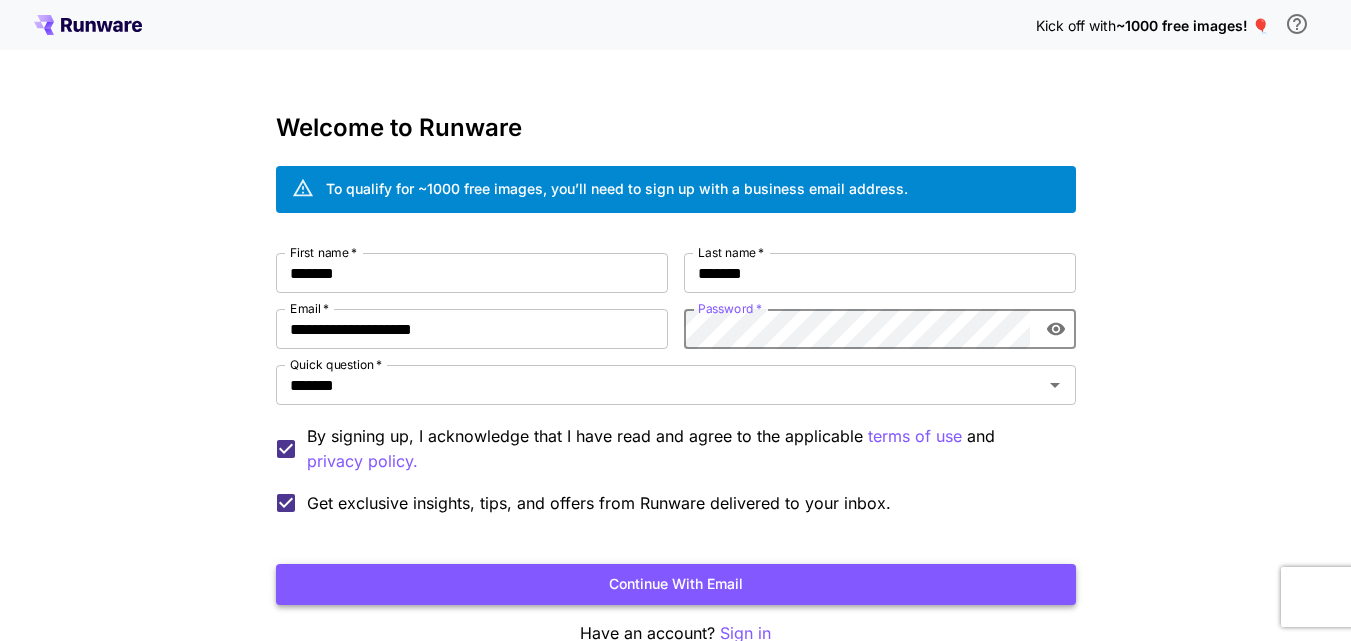 click on "Continue with email" at bounding box center [676, 584] 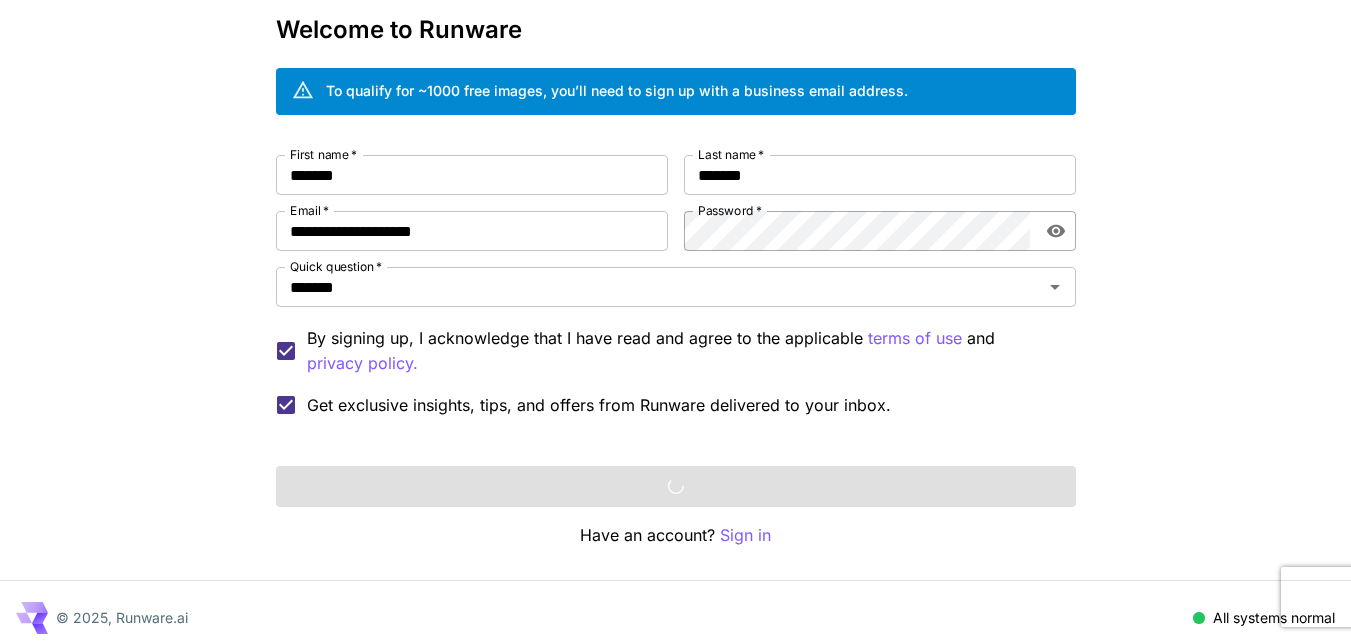 scroll, scrollTop: 112, scrollLeft: 0, axis: vertical 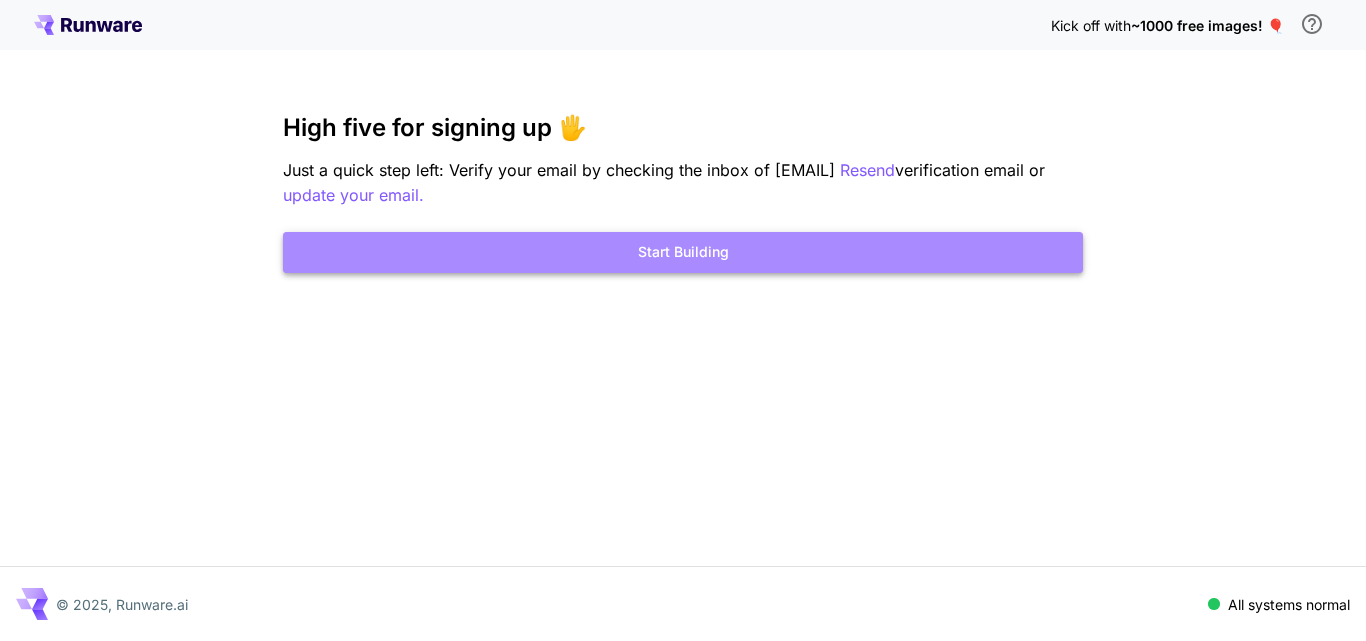 click on "Start Building" at bounding box center (683, 252) 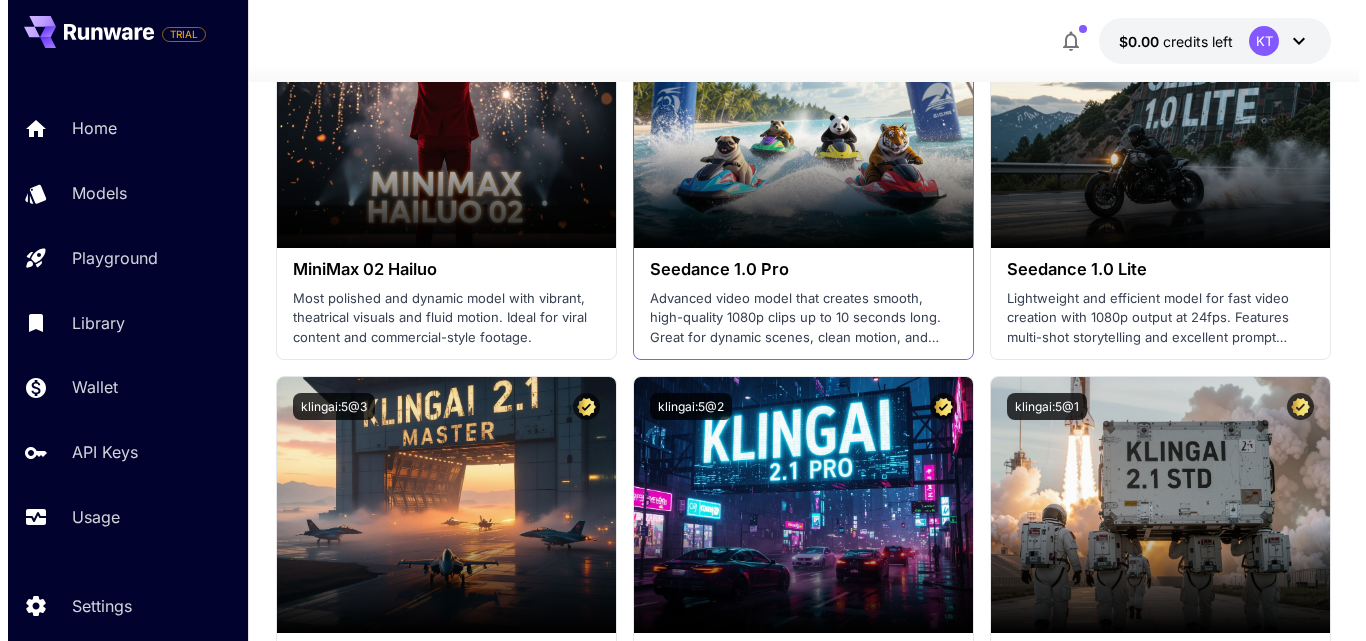 scroll, scrollTop: 0, scrollLeft: 0, axis: both 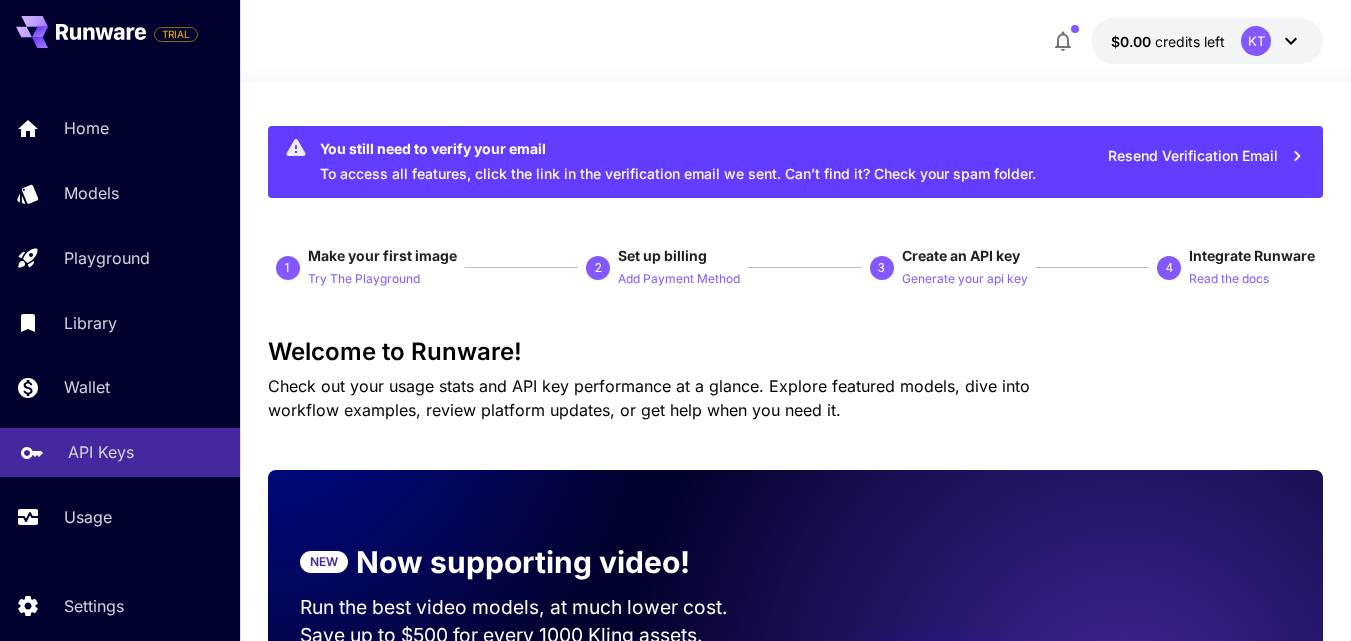 click on "API Keys" at bounding box center (120, 452) 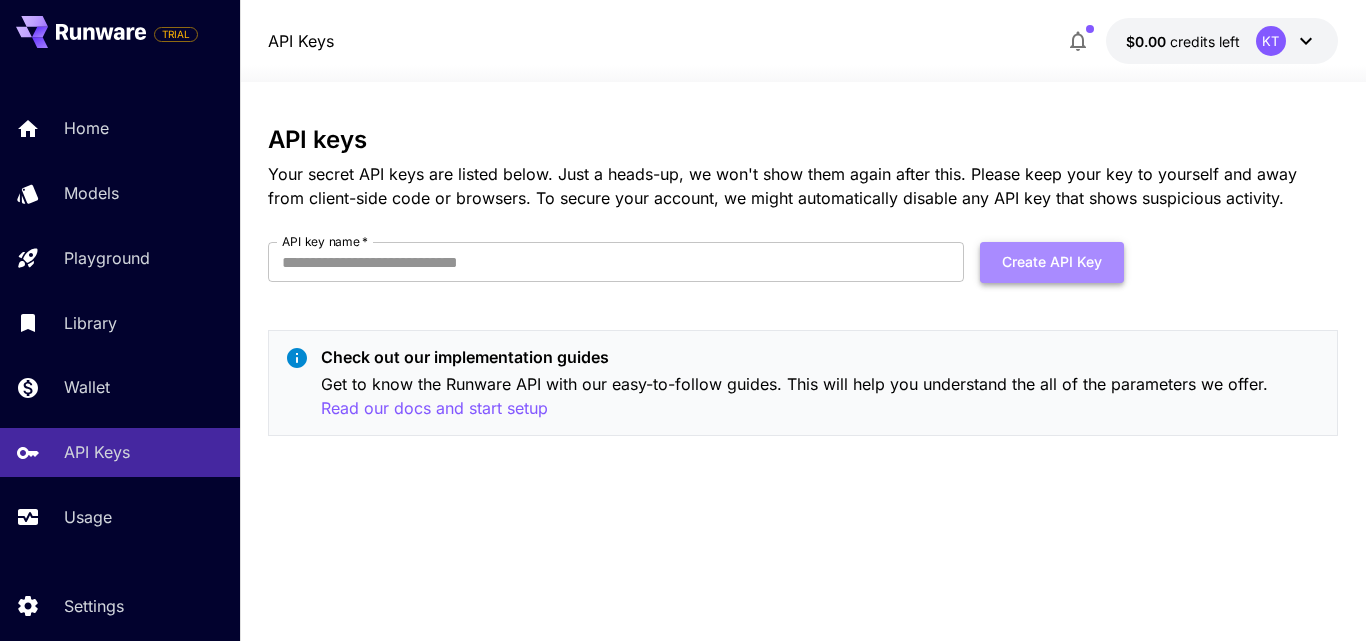 click on "Create API Key" at bounding box center (1052, 262) 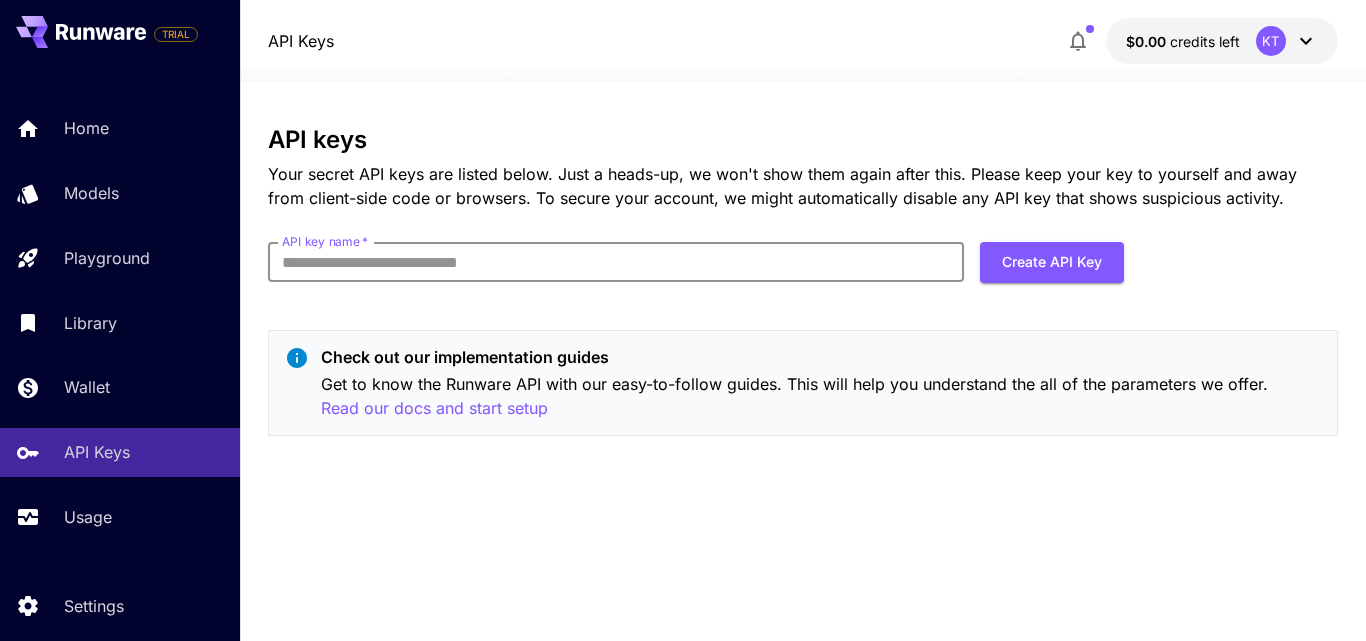 click on "API key name   *" at bounding box center [616, 262] 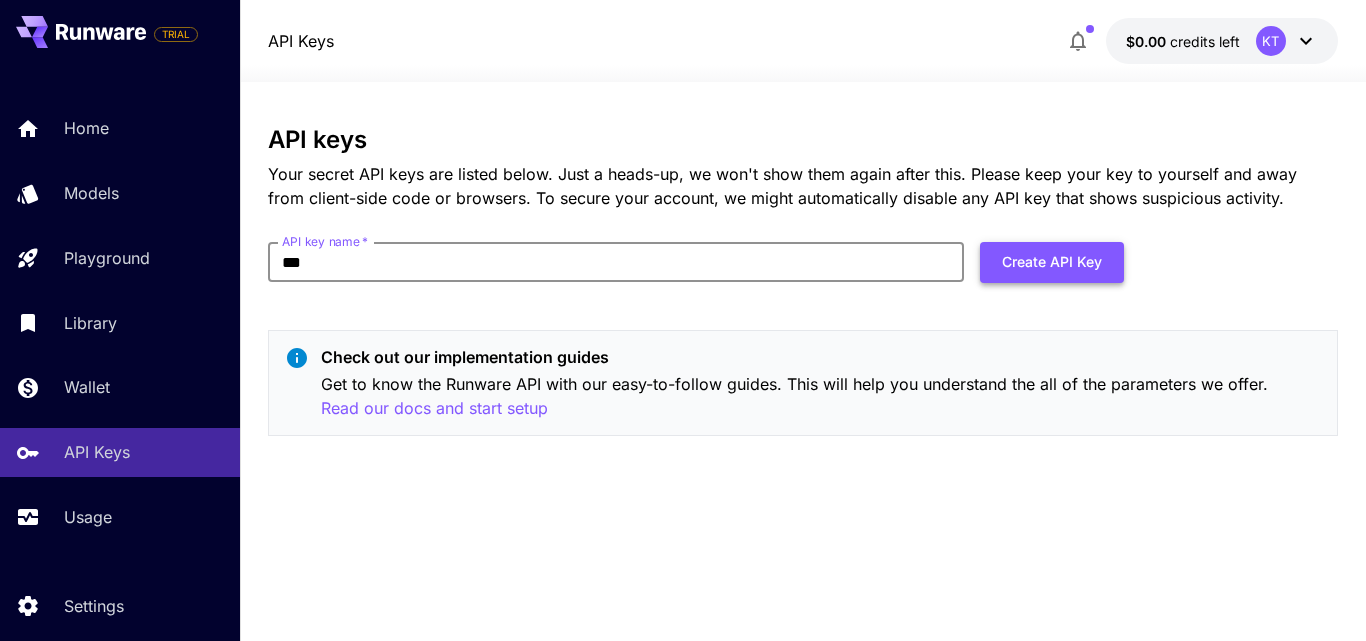 type on "***" 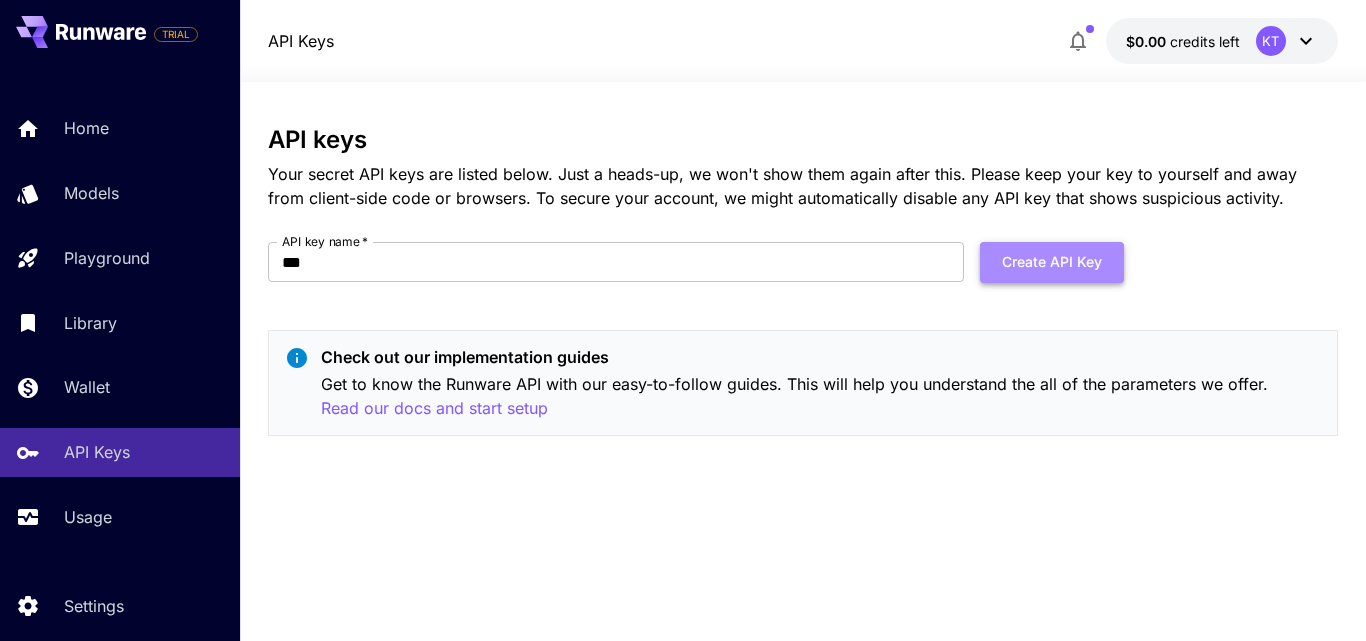 click on "Create API Key" at bounding box center (1052, 262) 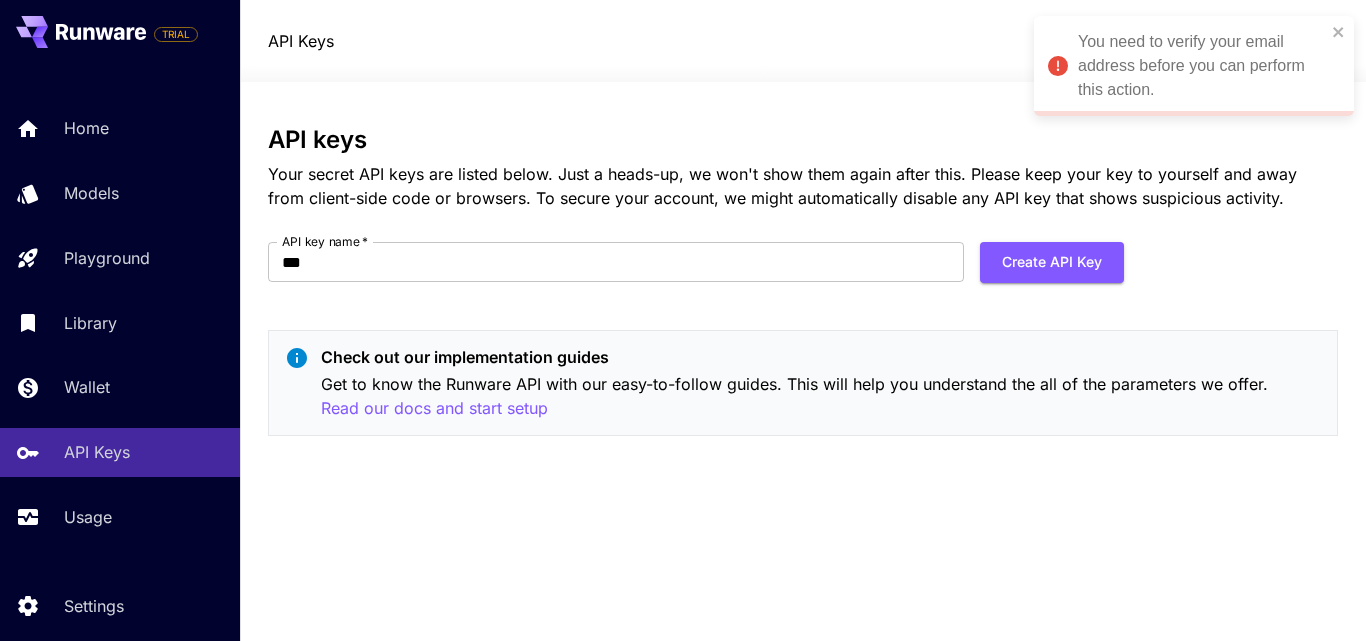 click on "You need to verify your email address before you can perform this action." at bounding box center [1202, 66] 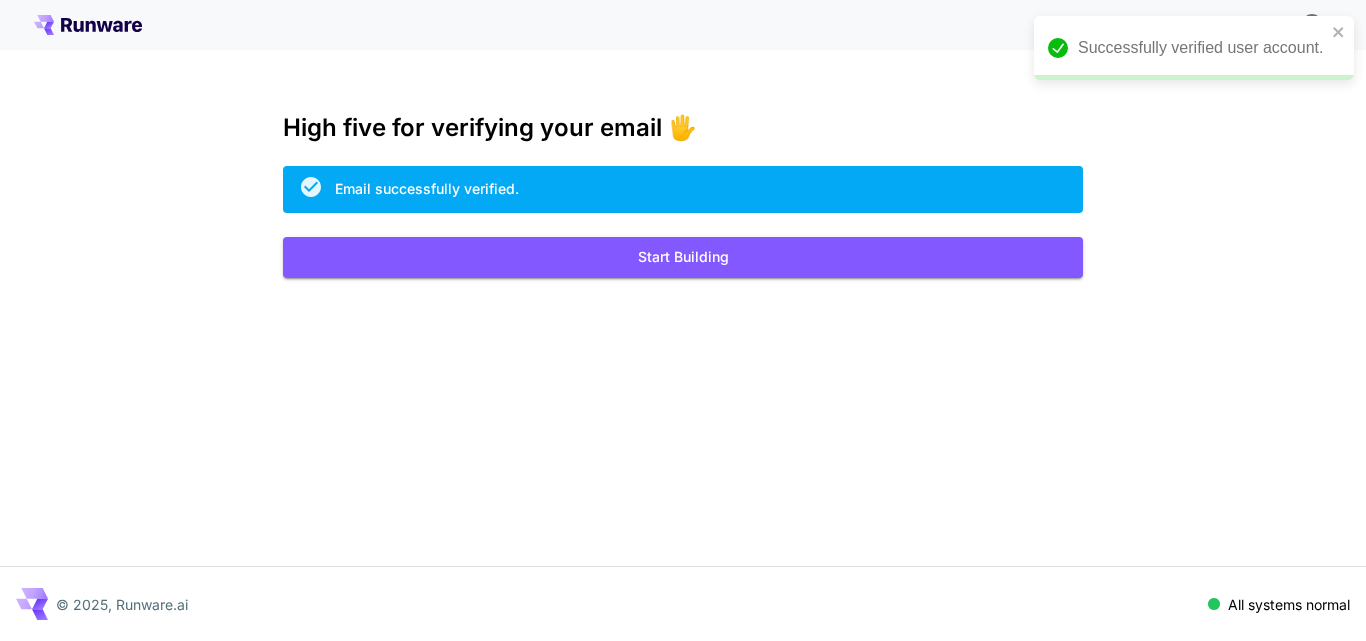 scroll, scrollTop: 0, scrollLeft: 0, axis: both 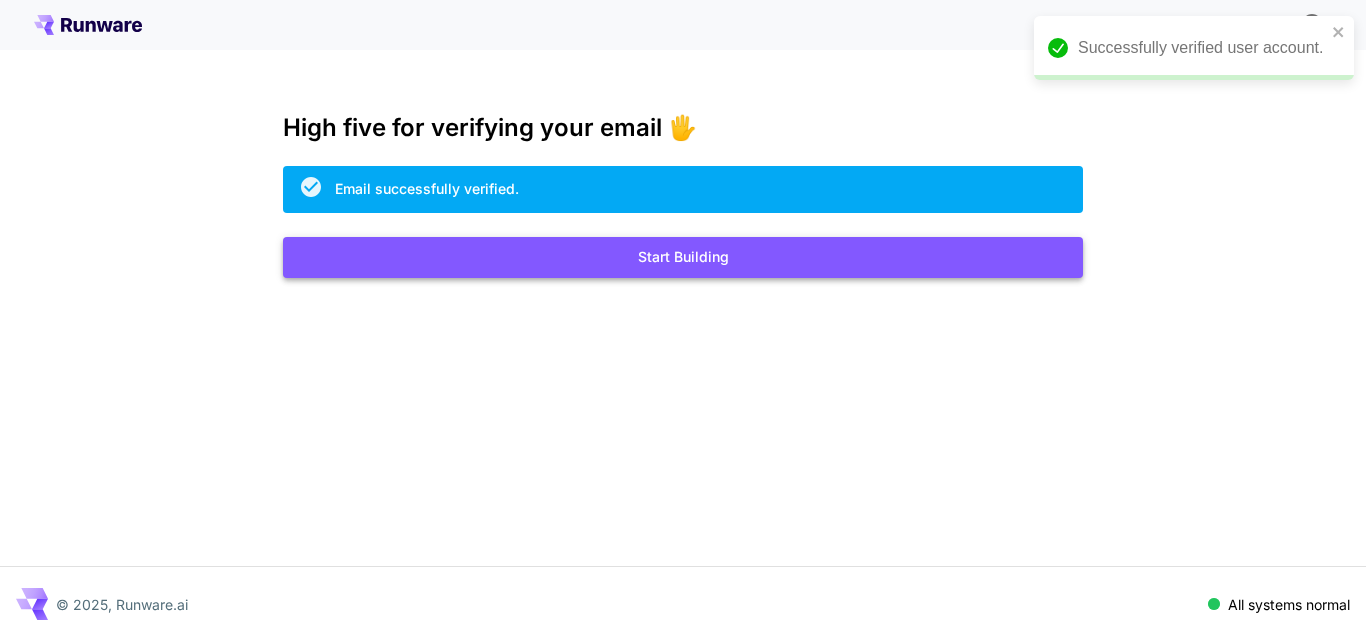click on "Start Building" at bounding box center [683, 257] 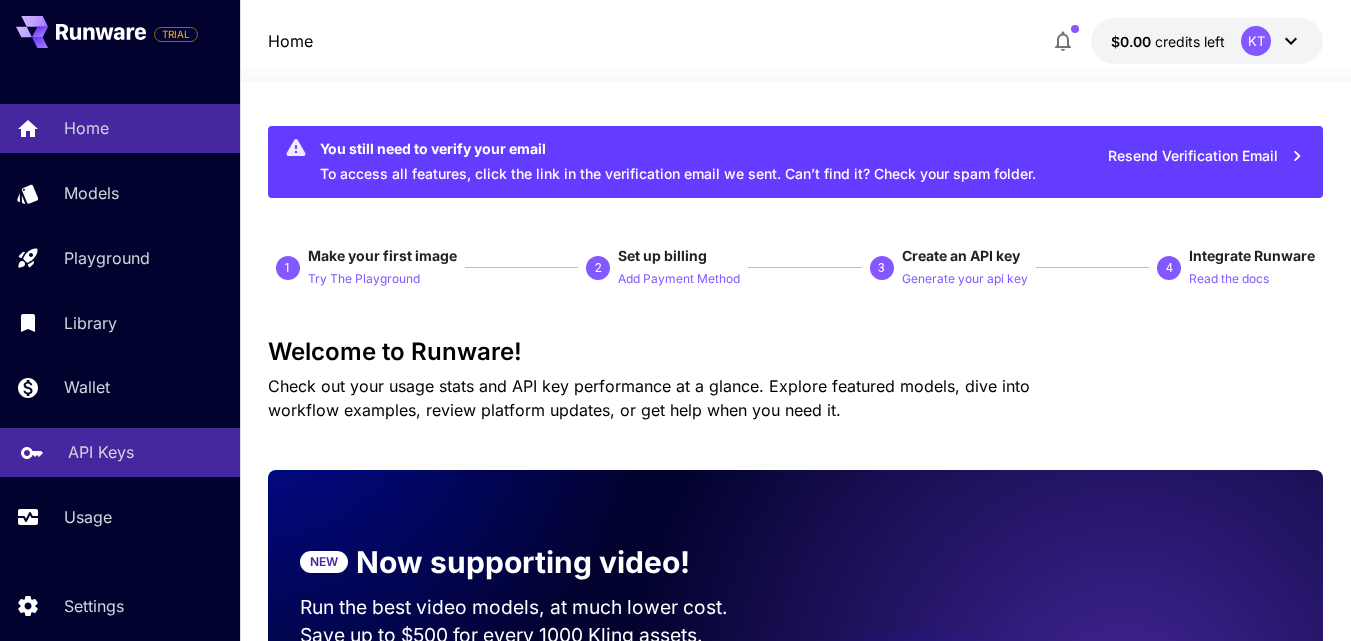 click on "API Keys" at bounding box center (101, 452) 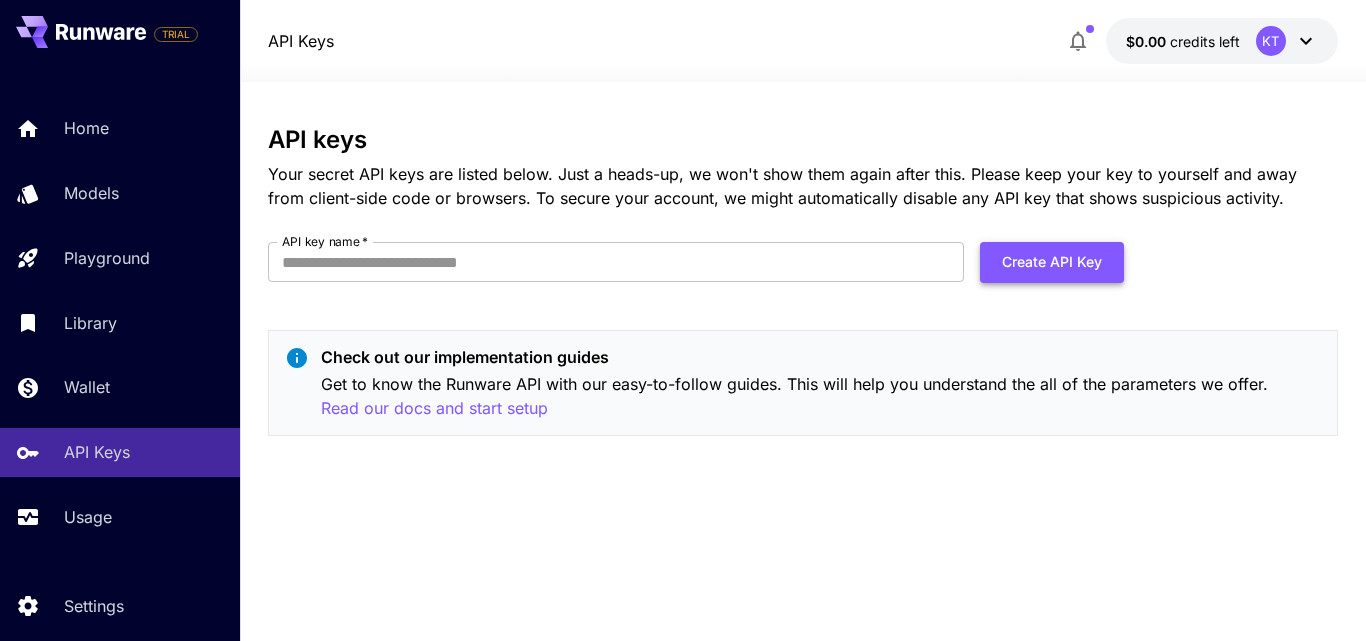 click on "Create API Key" at bounding box center (1052, 262) 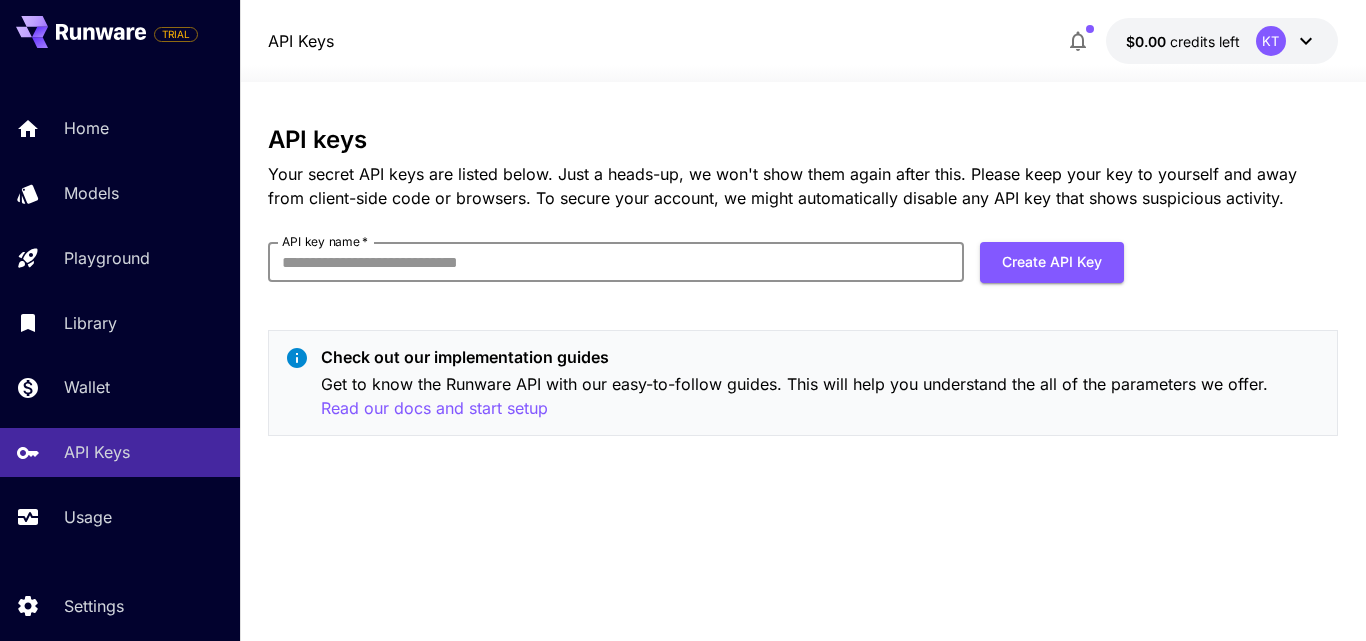 click on "API key name   *" at bounding box center (616, 262) 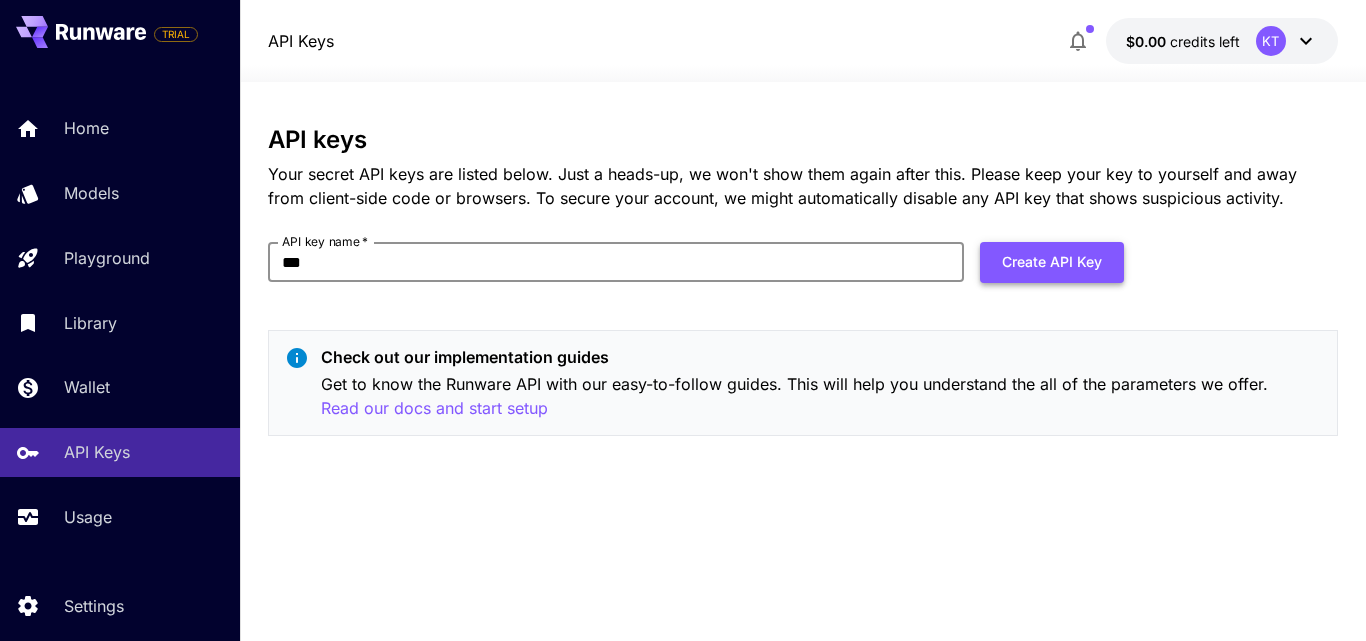 type on "***" 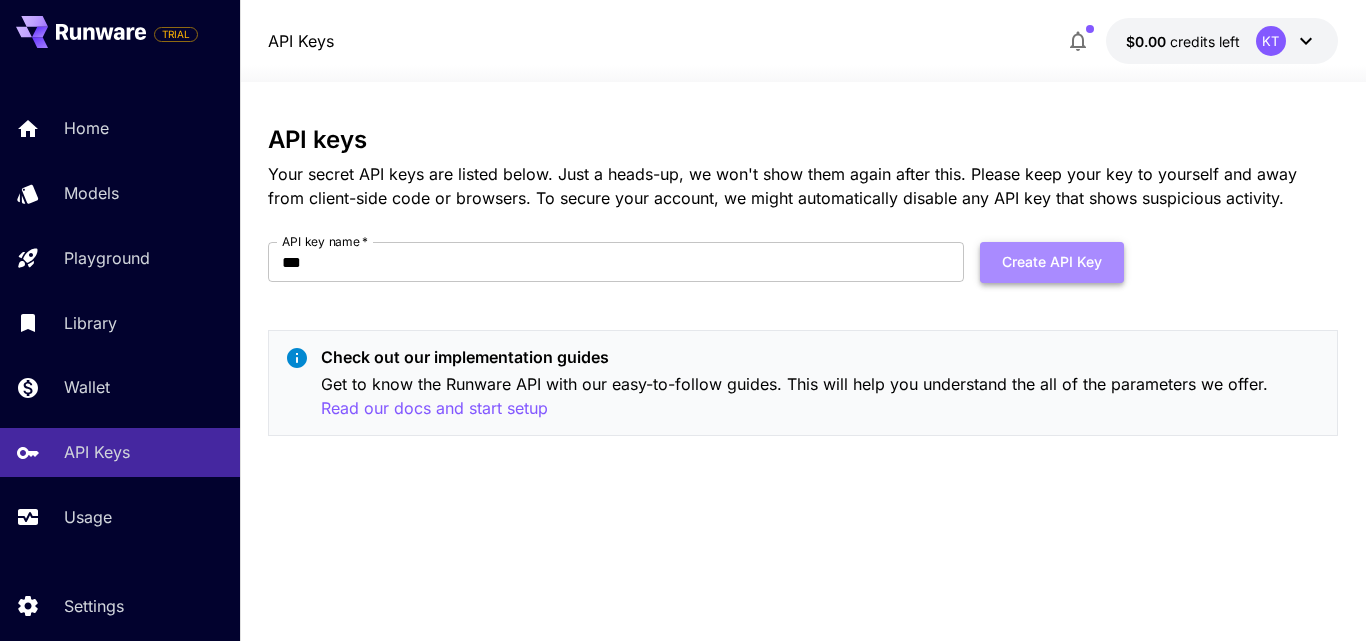 click on "Create API Key" at bounding box center [1052, 262] 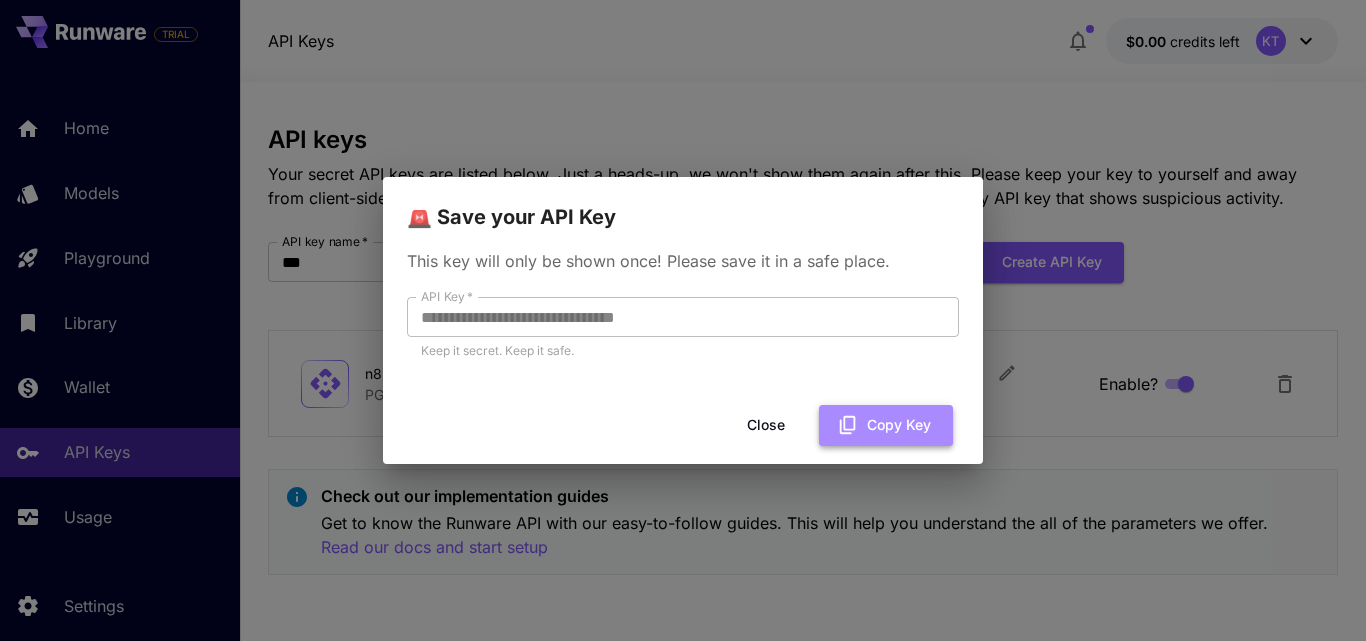 click on "Copy Key" at bounding box center [886, 425] 